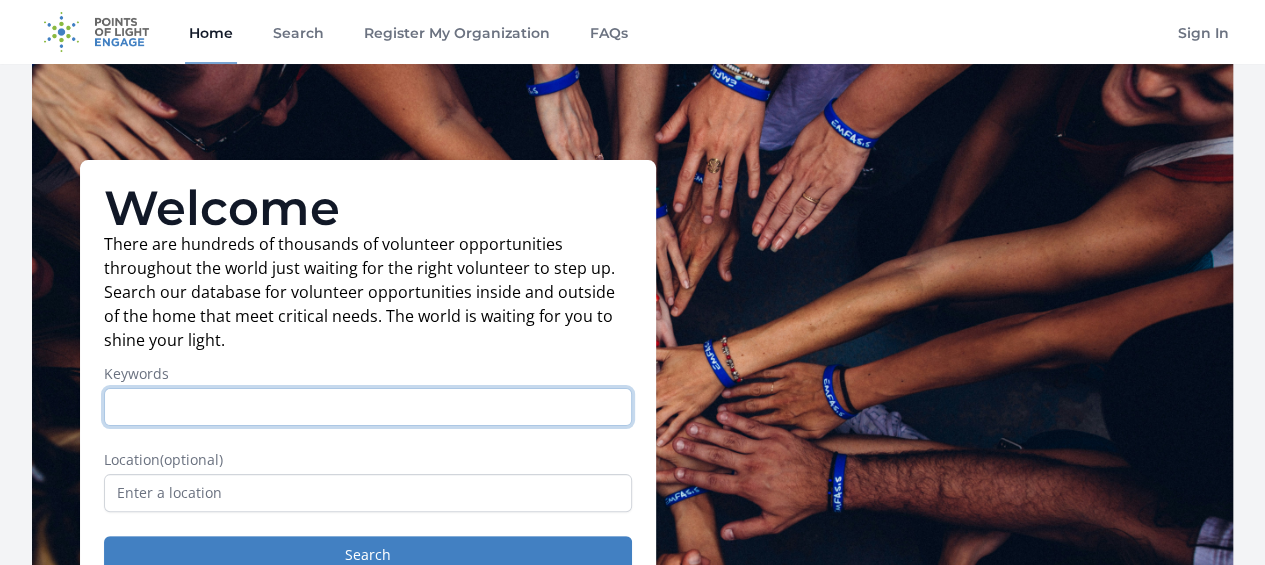 scroll, scrollTop: 171, scrollLeft: 0, axis: vertical 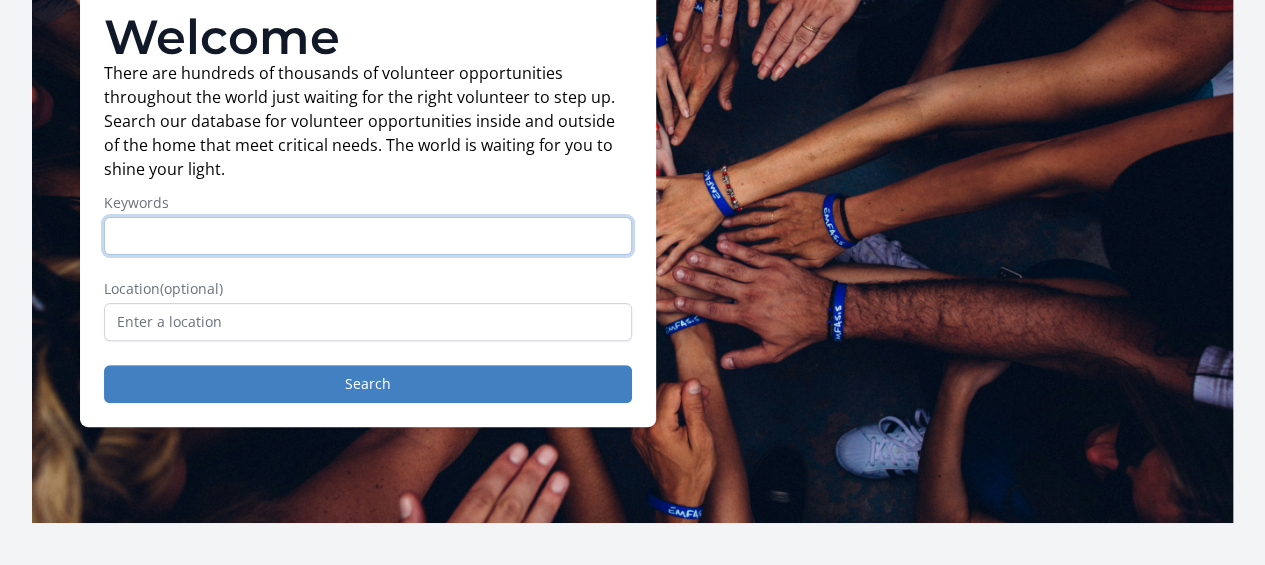 click on "Keywords" at bounding box center (368, 236) 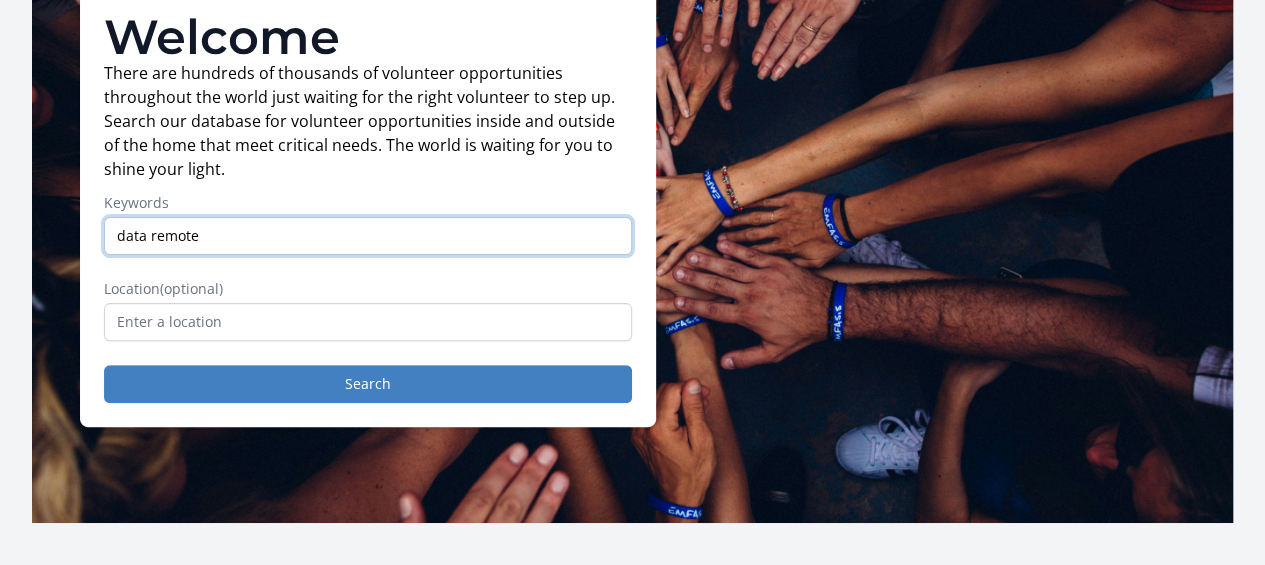 type on "data remote" 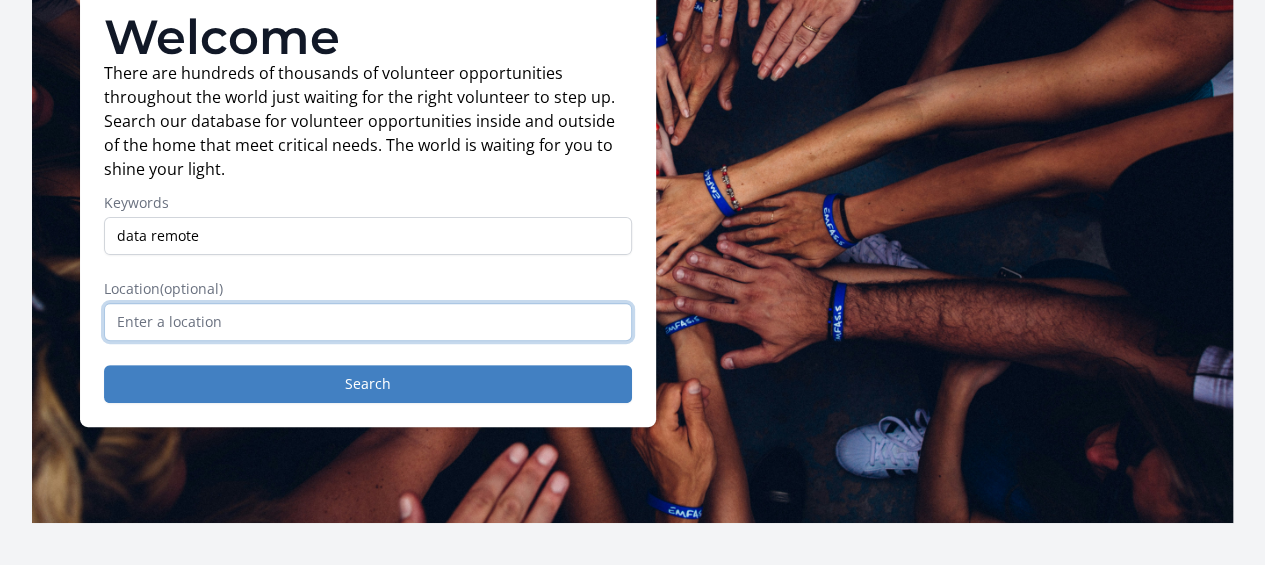click at bounding box center (368, 322) 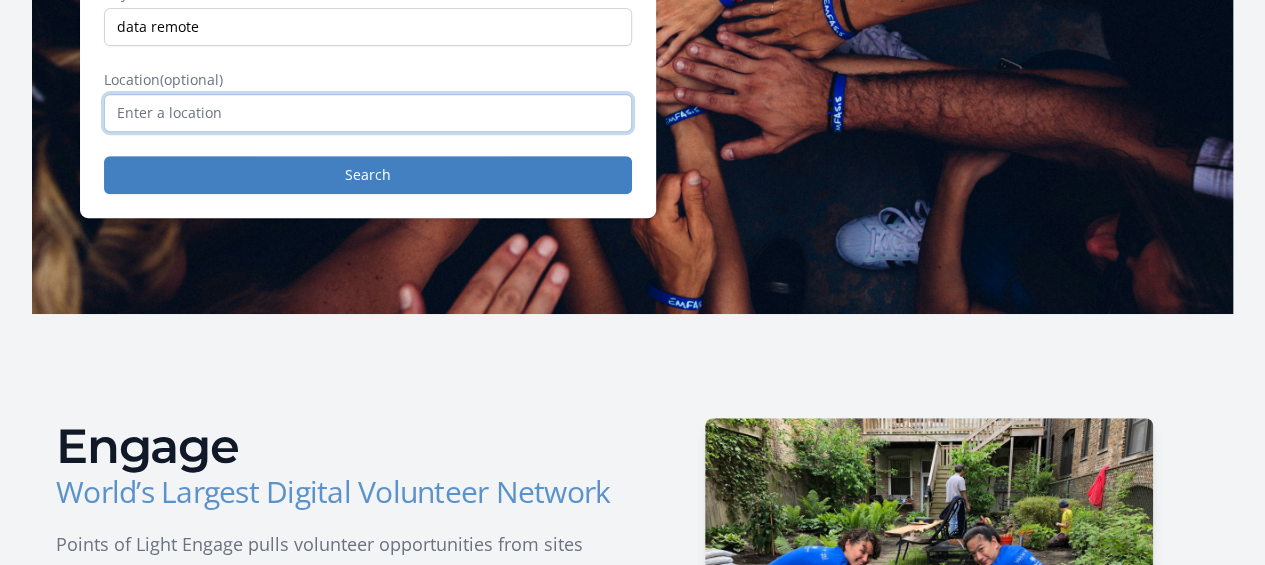 scroll, scrollTop: 379, scrollLeft: 0, axis: vertical 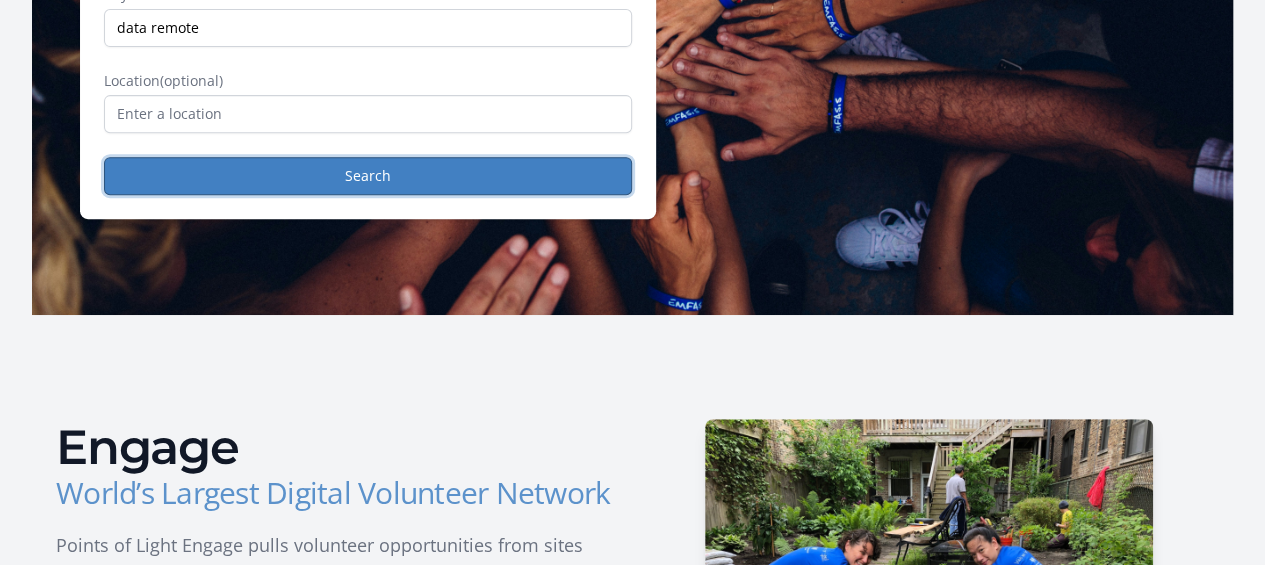 click on "Search" at bounding box center (368, 176) 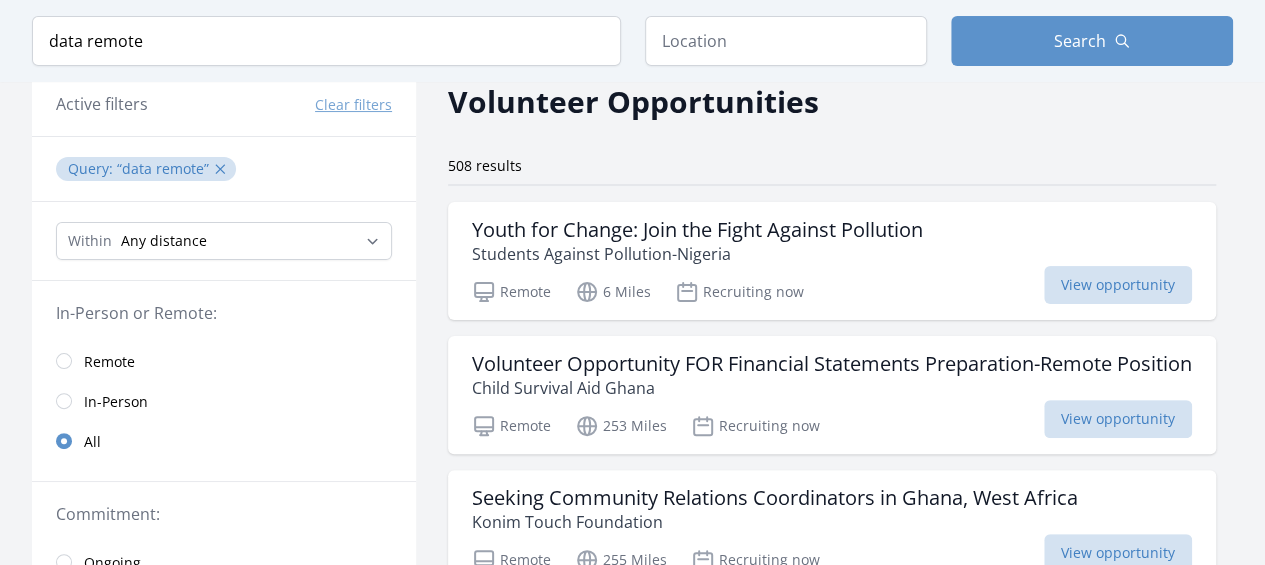 scroll, scrollTop: 90, scrollLeft: 0, axis: vertical 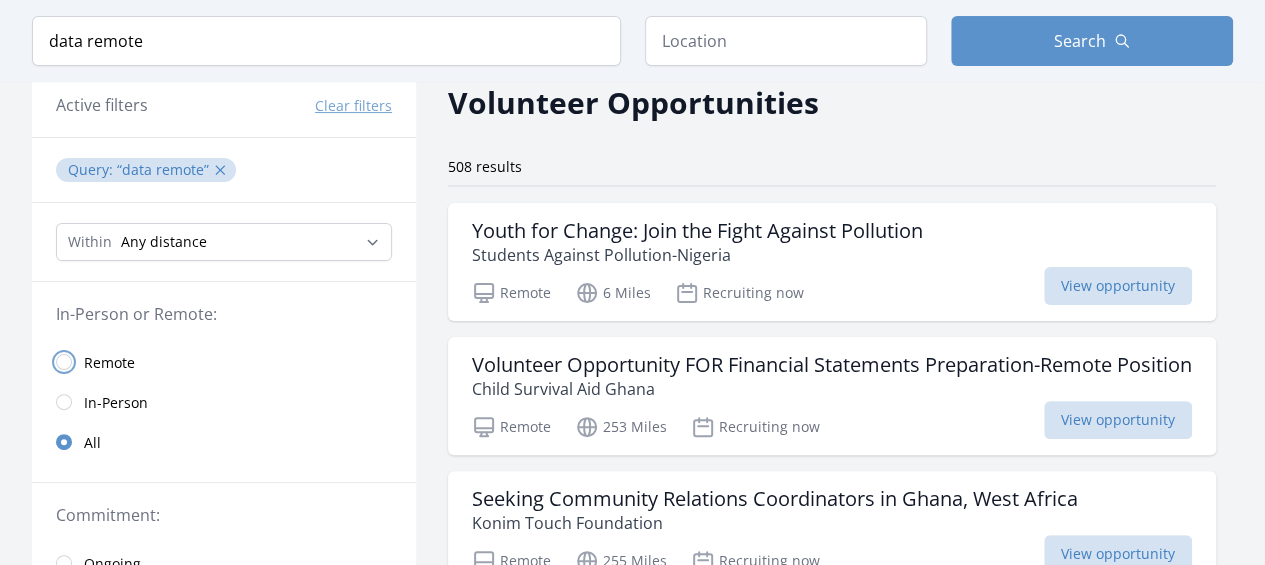 click at bounding box center [64, 362] 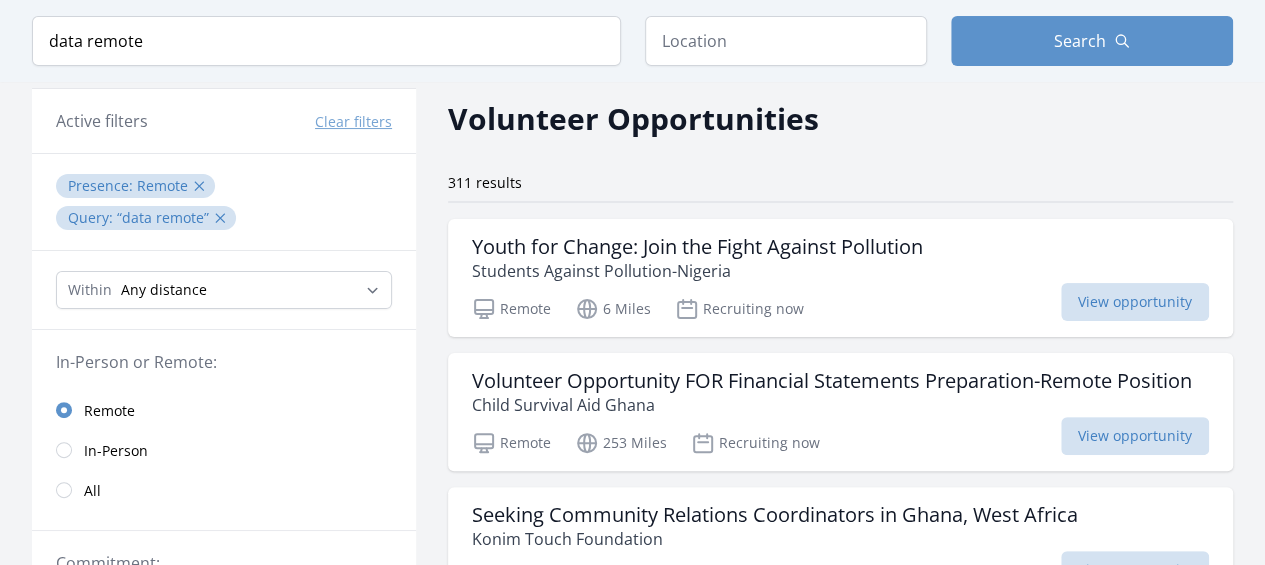 scroll, scrollTop: 73, scrollLeft: 0, axis: vertical 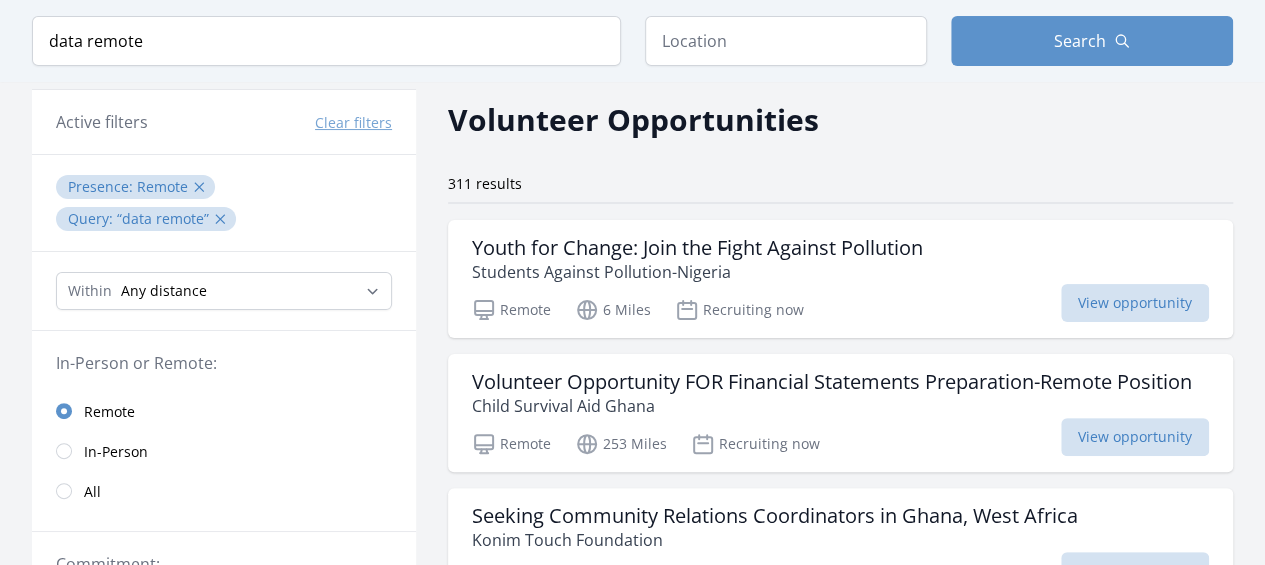 click on "Presence : Remote ✕ Query : data remote ✕" at bounding box center (224, 203) 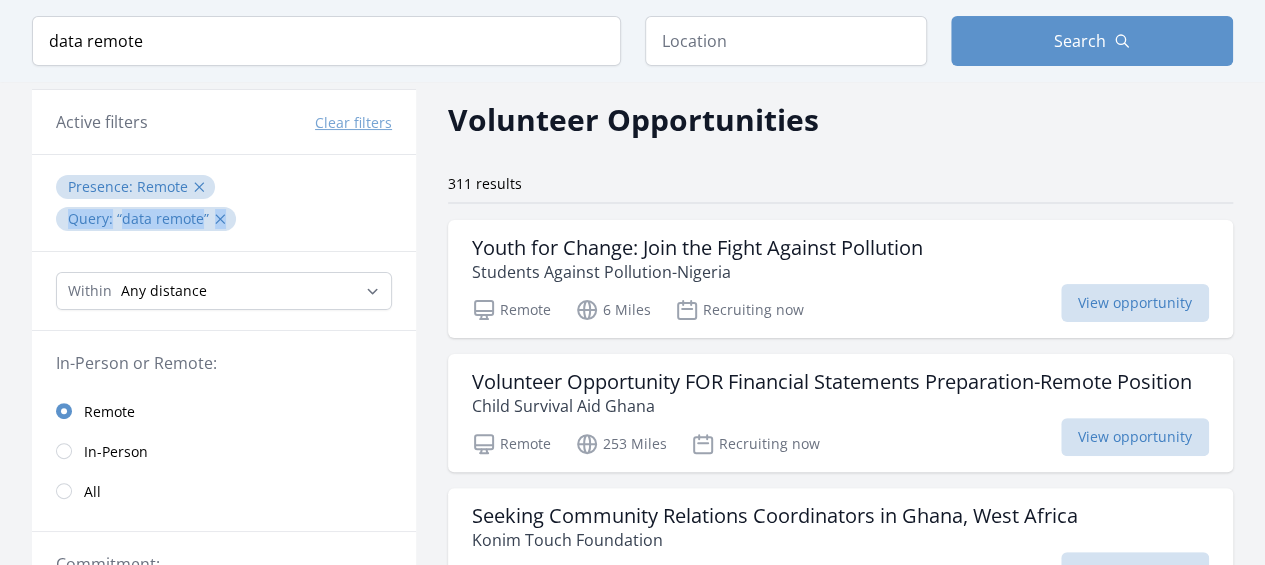 click on "Presence : Remote ✕ Query : data remote ✕" at bounding box center [224, 203] 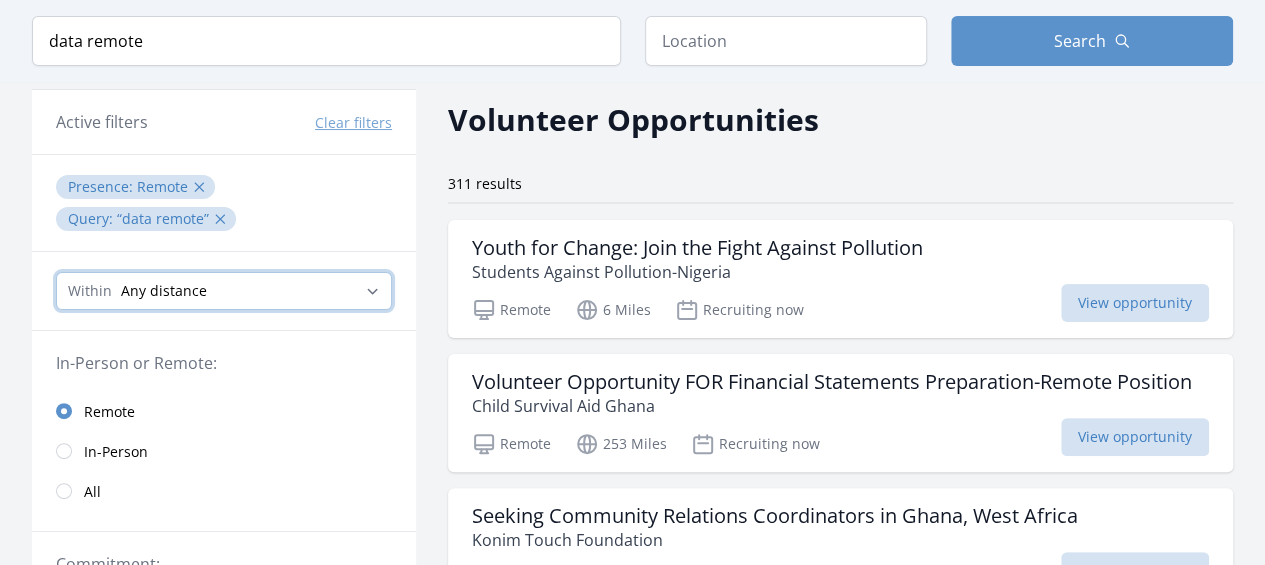 click on "Any distance , 5 Miles , 20 Miles , 50 Miles , 100 Miles" at bounding box center [224, 291] 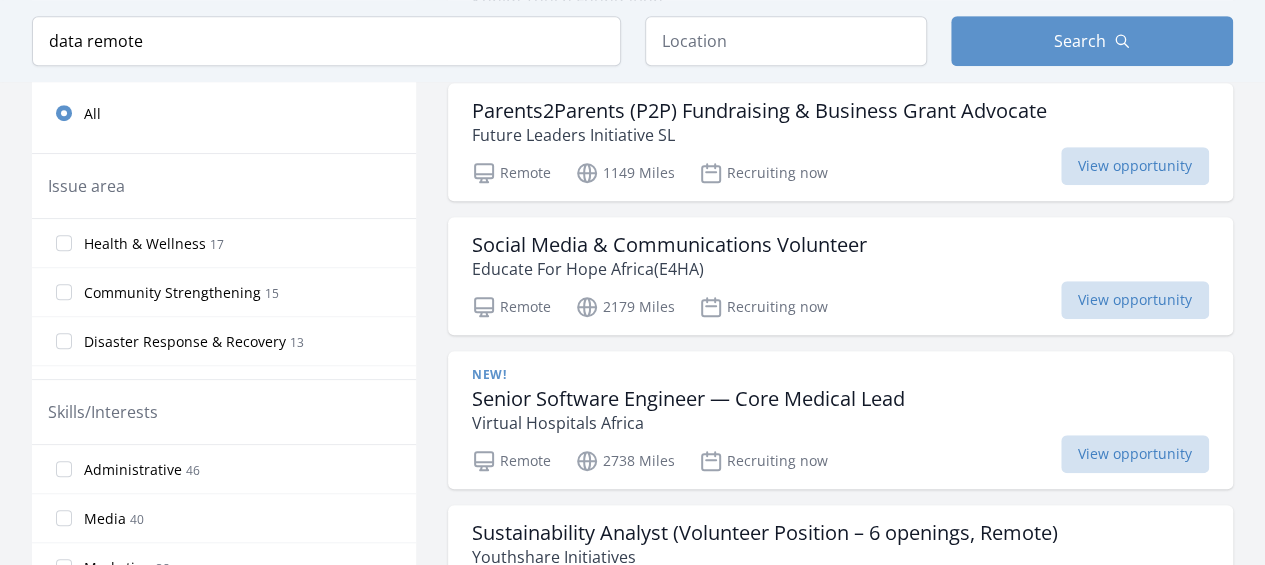 scroll, scrollTop: 460, scrollLeft: 0, axis: vertical 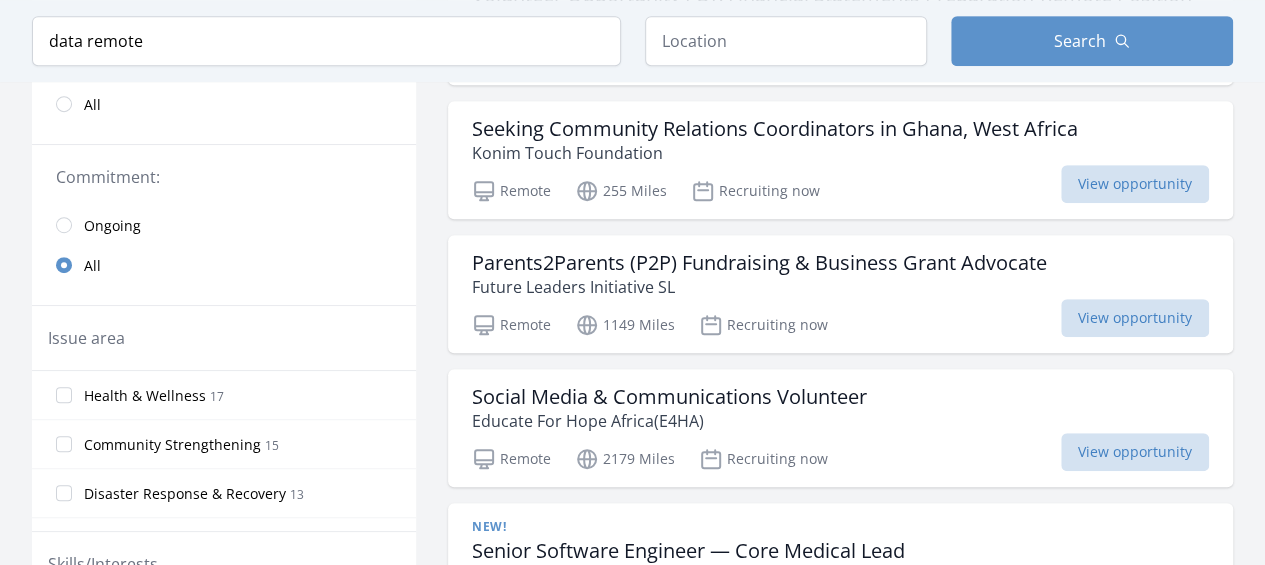 click on "Ongoing" at bounding box center (224, 225) 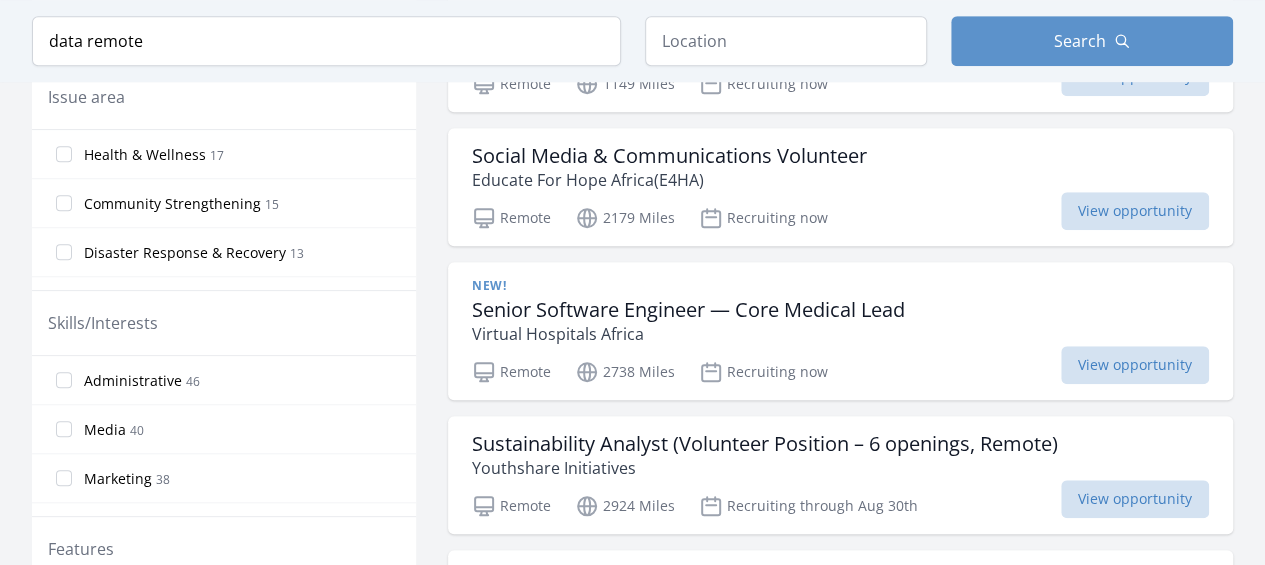 scroll, scrollTop: 702, scrollLeft: 0, axis: vertical 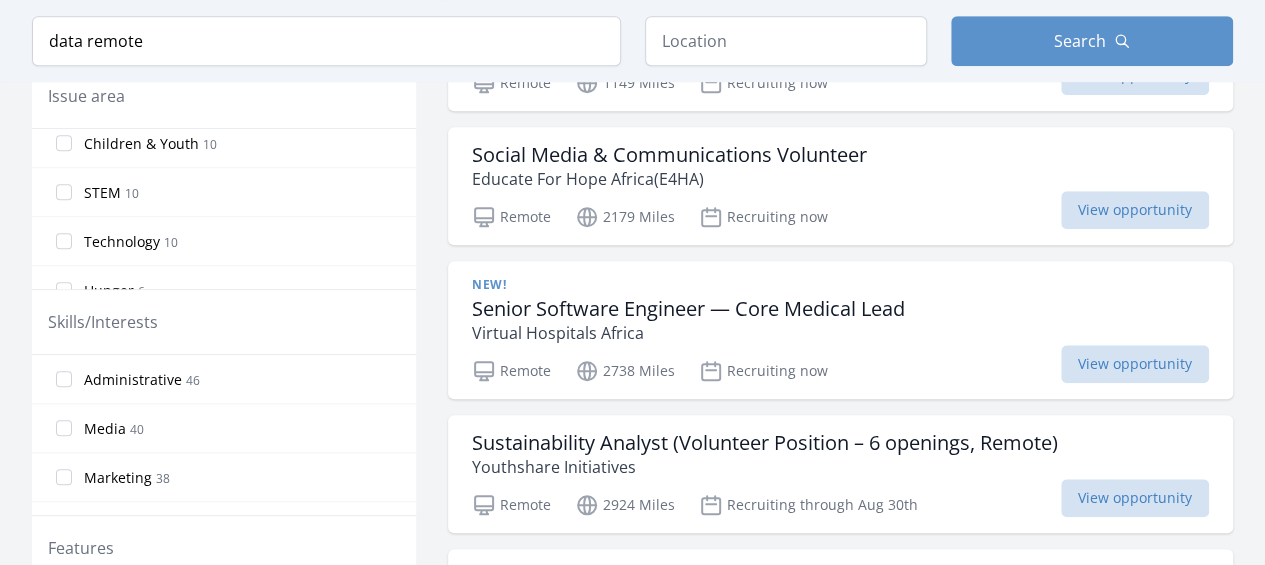 click on "STEM   10" at bounding box center [224, 192] 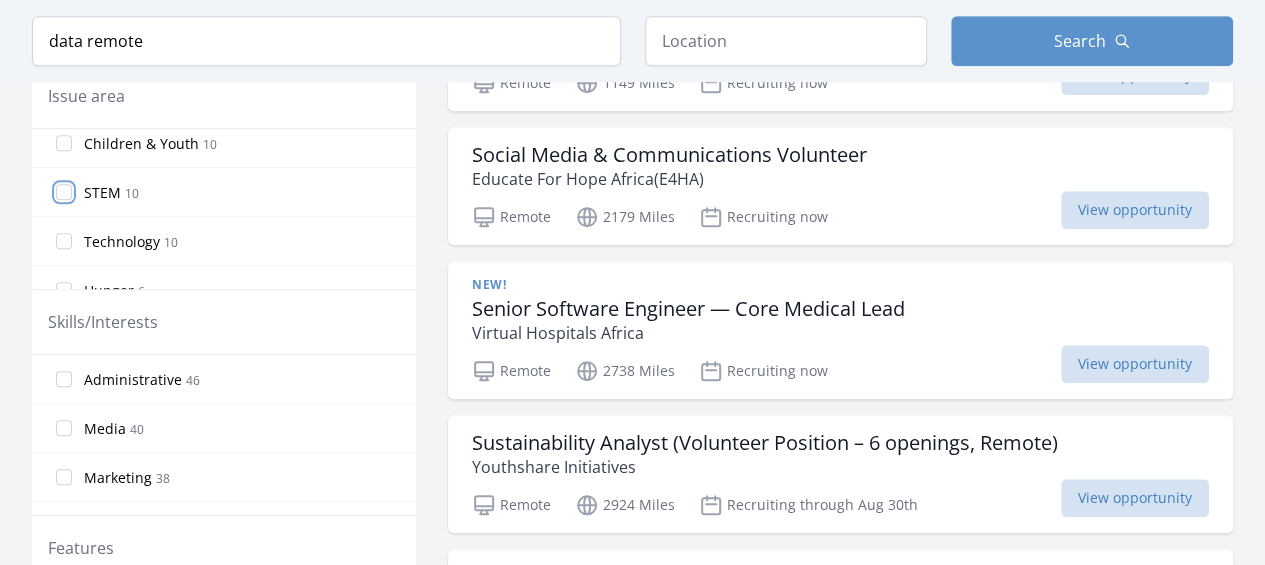 click on "STEM   10" at bounding box center (64, 192) 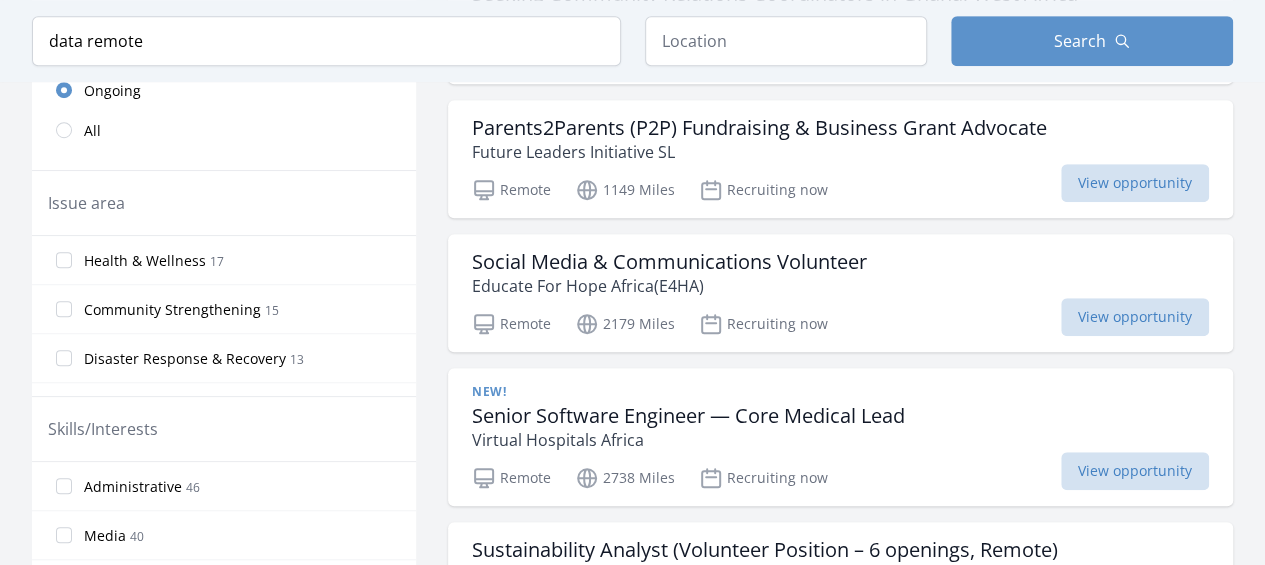 scroll, scrollTop: 591, scrollLeft: 0, axis: vertical 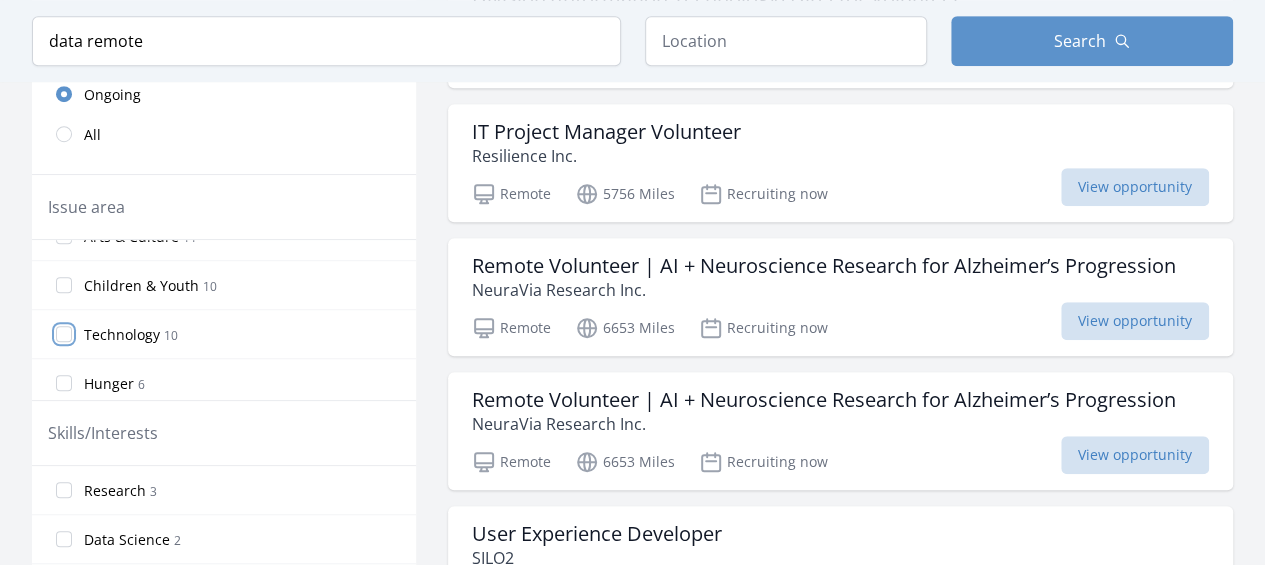 click on "Technology   10" at bounding box center [64, 334] 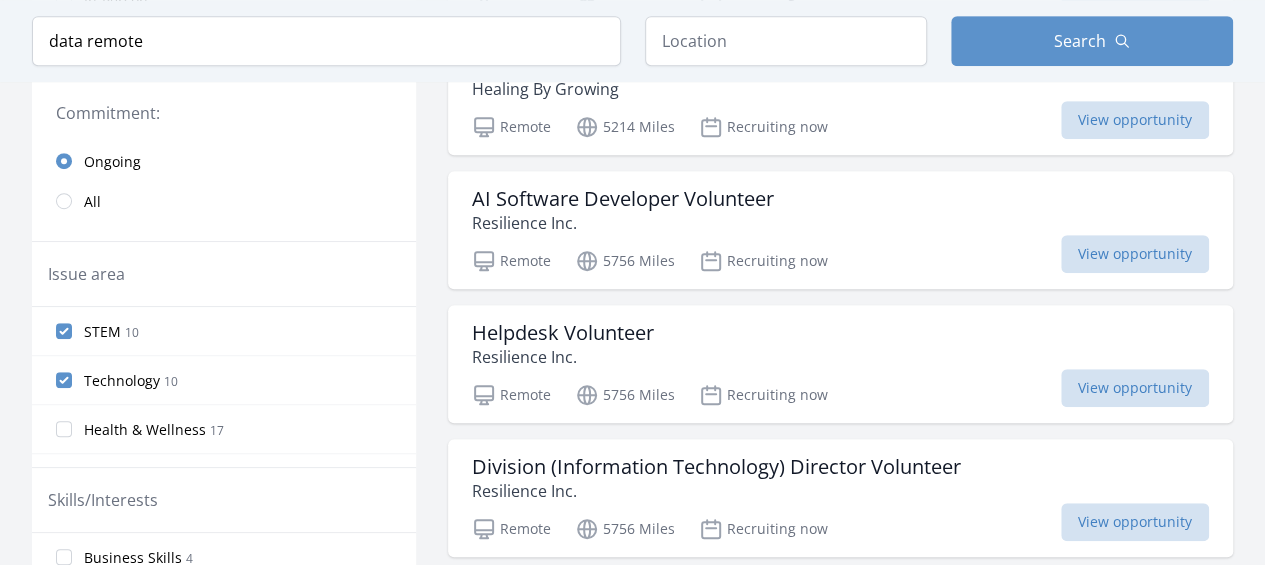 scroll, scrollTop: 543, scrollLeft: 0, axis: vertical 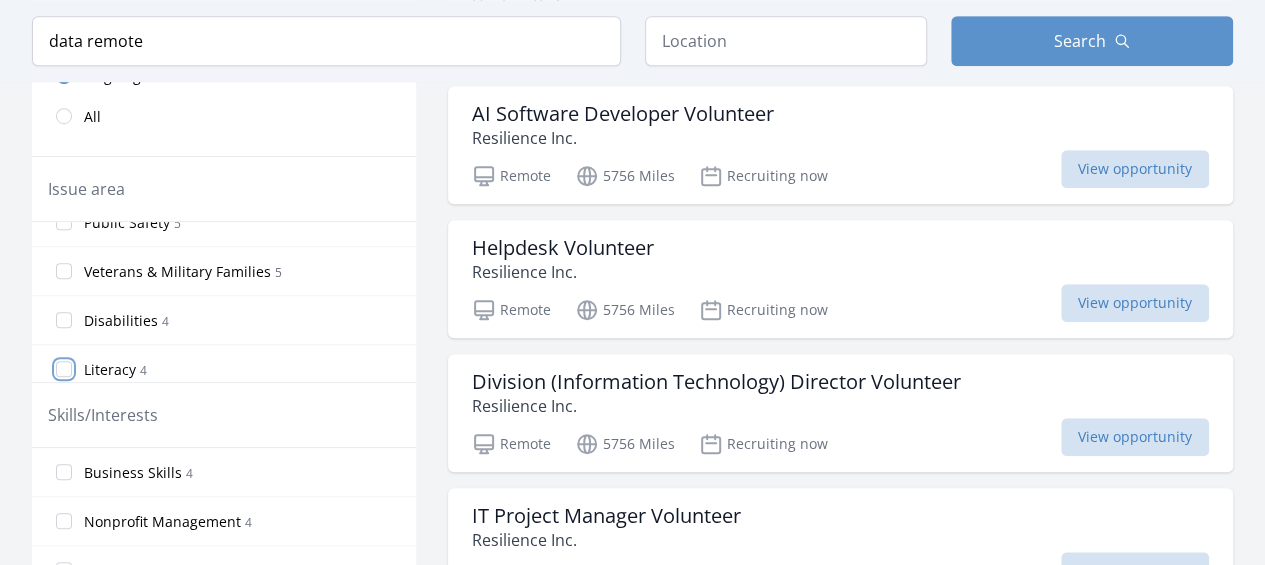 click on "Literacy   4" at bounding box center (64, 369) 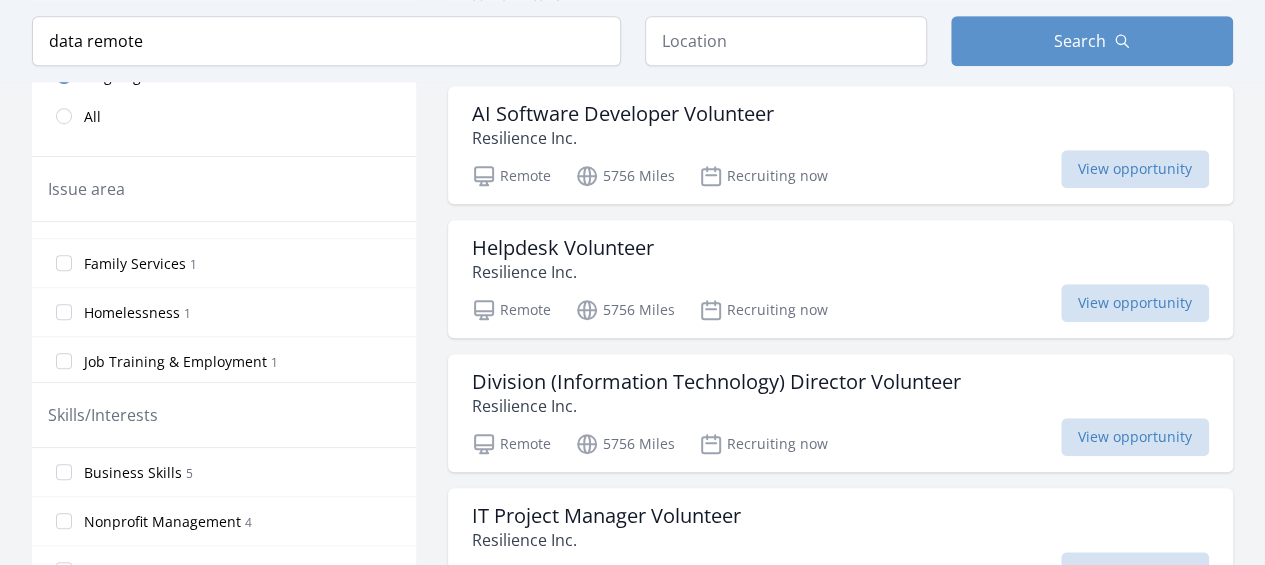 scroll, scrollTop: 1056, scrollLeft: 0, axis: vertical 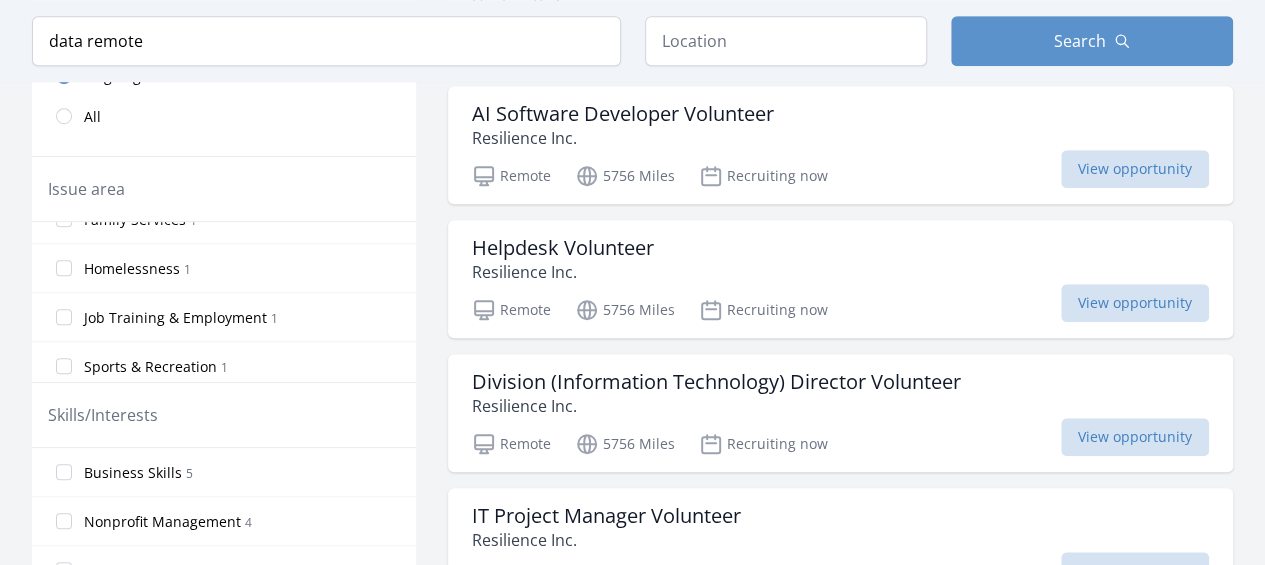click on "Active filters
Clear filters
Presence : Remote ✕ Duration : Ongoing ✕ Query : data remote ✕
Within Any distance , 5 Miles , 20 Miles , 50 Miles , 100 Miles
In-Person or Remote:   Remote   In-Person   All
Commitment:   Ongoing   All
Issue area   STEM   10   Technology   10   Literacy   4   Health & Wellness   17   Community Strengthening   15   Disaster Response & Recovery   13   Education   12   Arts & Culture   11   Children & Youth   10   Hunger   6   Seniors   6   Environment   5   Public Safety   5     5     4     4" at bounding box center (632, 1044) 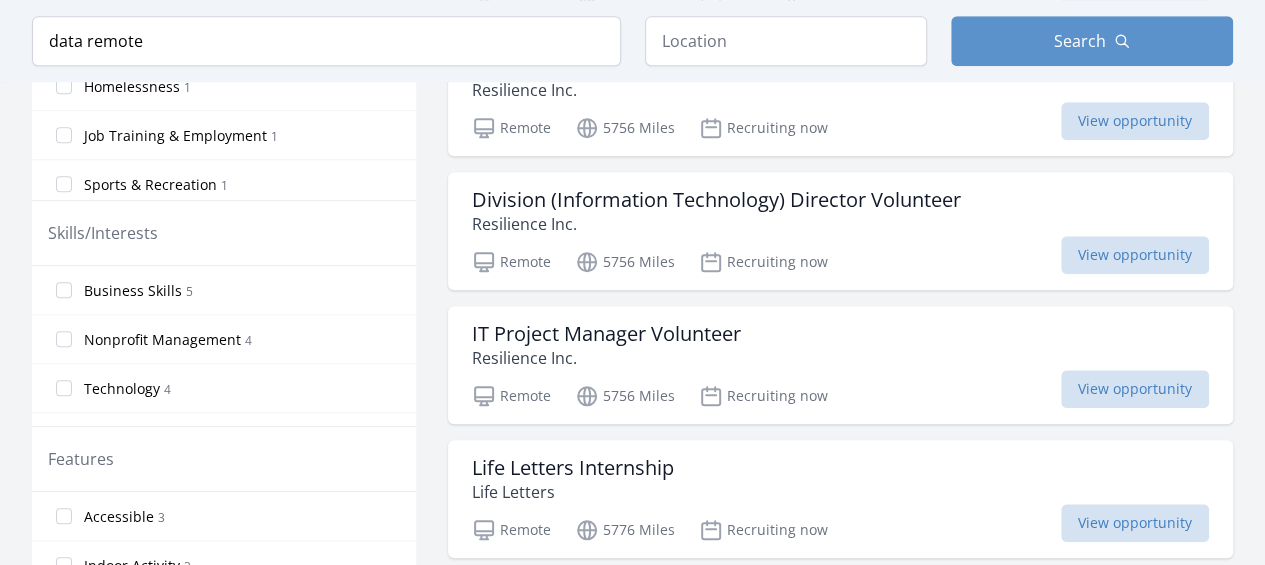 scroll, scrollTop: 811, scrollLeft: 0, axis: vertical 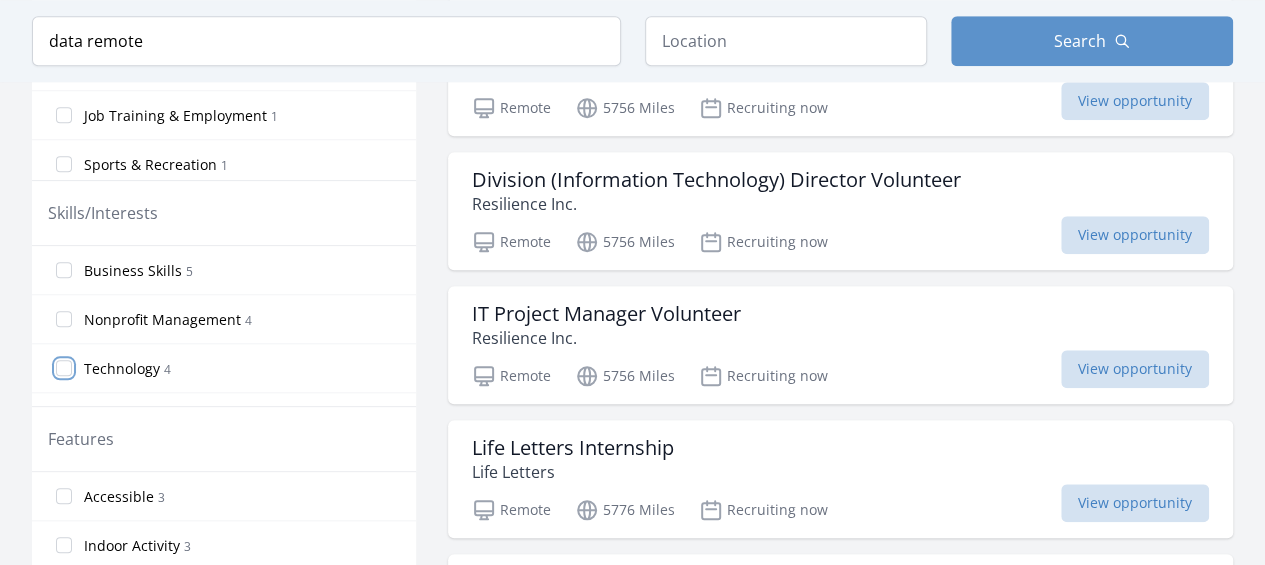 click on "Technology   4" at bounding box center [64, 368] 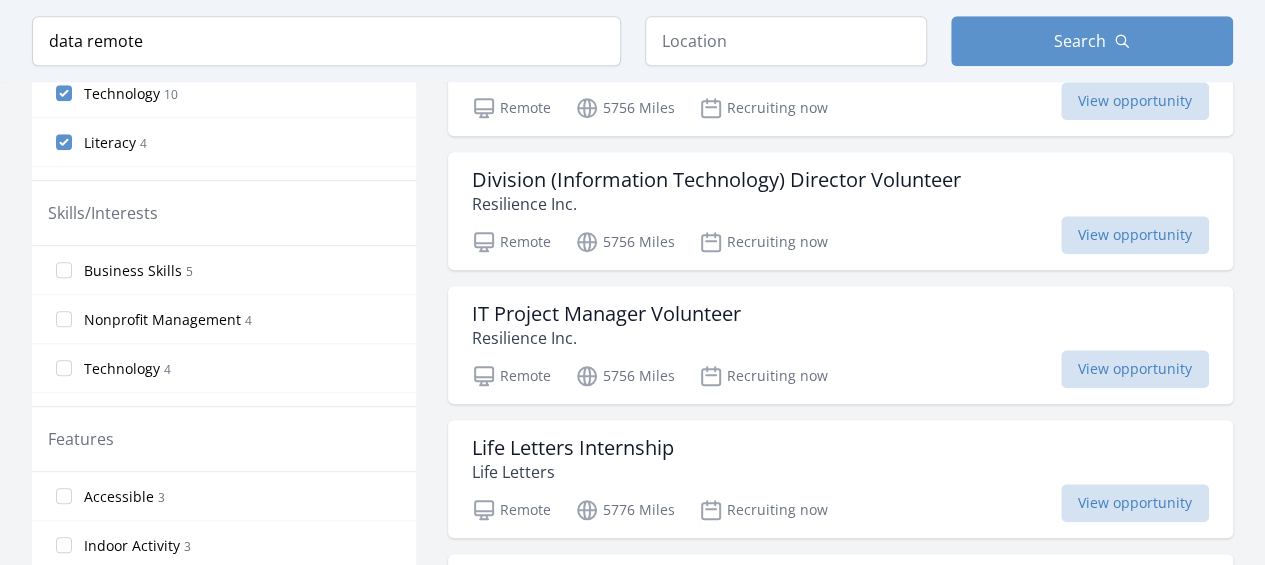scroll, scrollTop: 771, scrollLeft: 0, axis: vertical 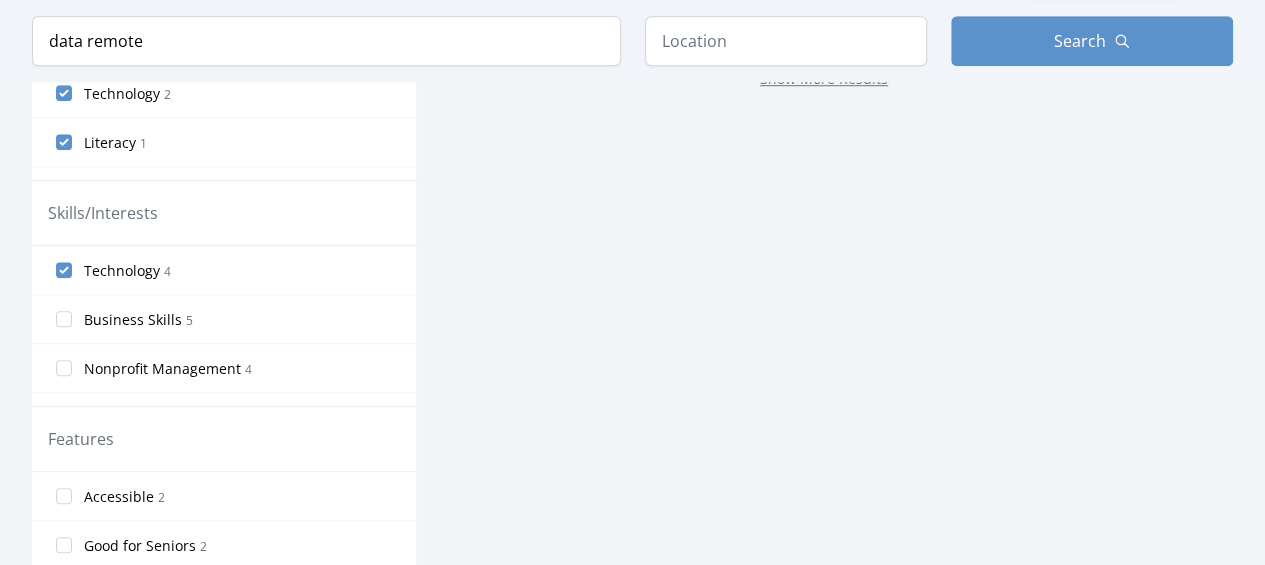 click on "Volunteer Opportunities
4 results
Volunteer Outreach Coordinator
Healing By Growing
Remote
5214 Miles" at bounding box center [824, 4] 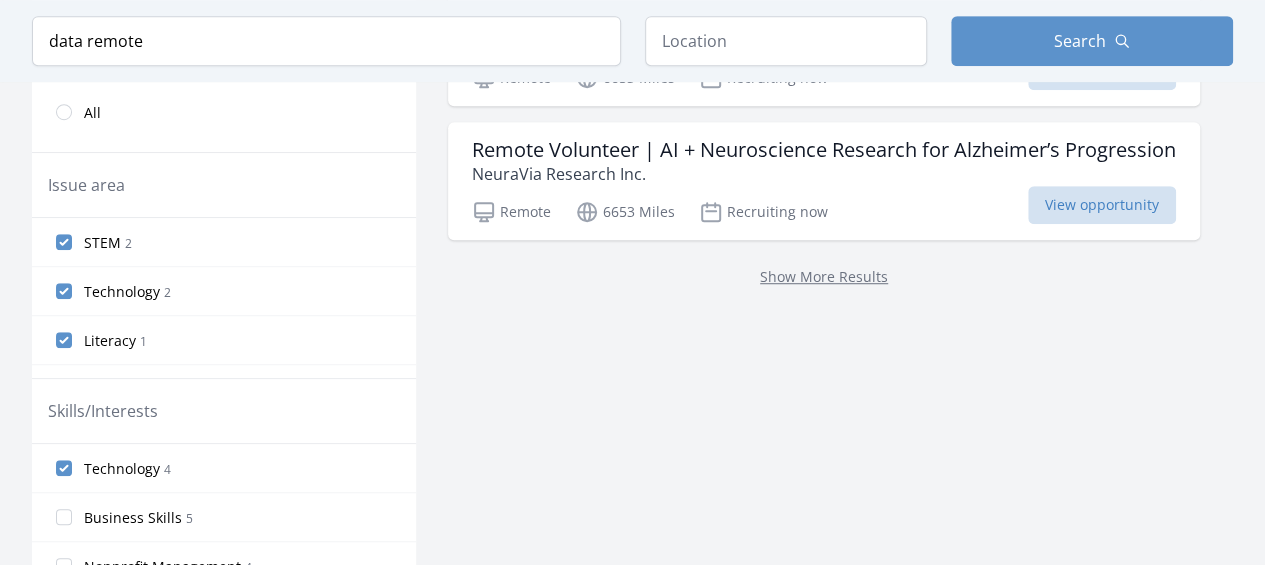 scroll, scrollTop: 574, scrollLeft: 0, axis: vertical 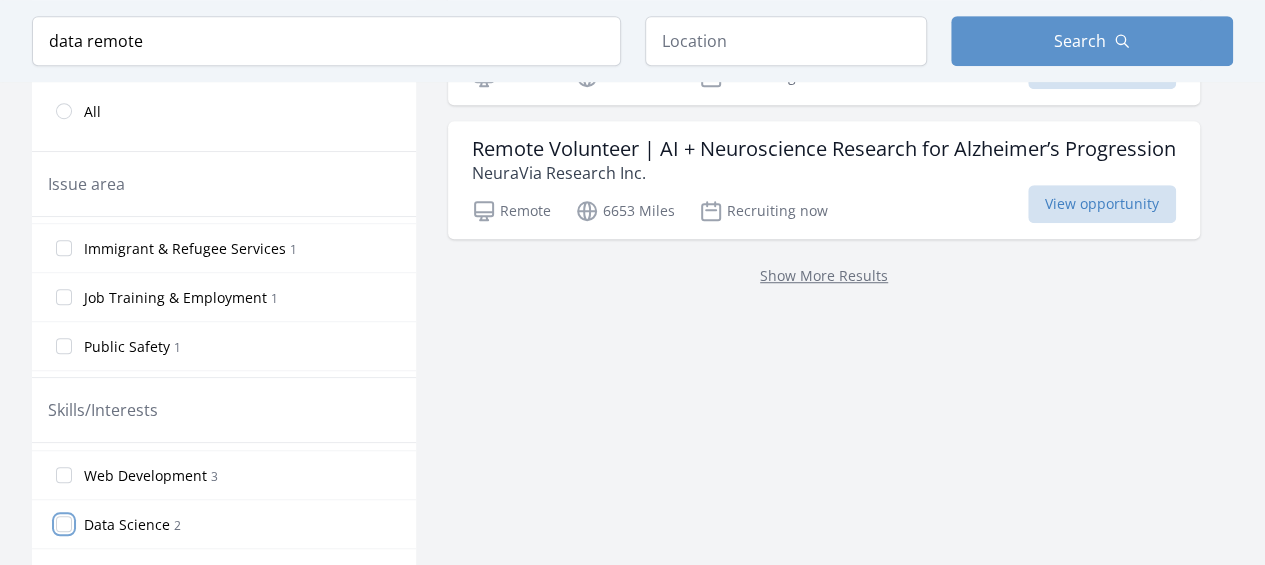 click on "Data Science   2" at bounding box center [64, 524] 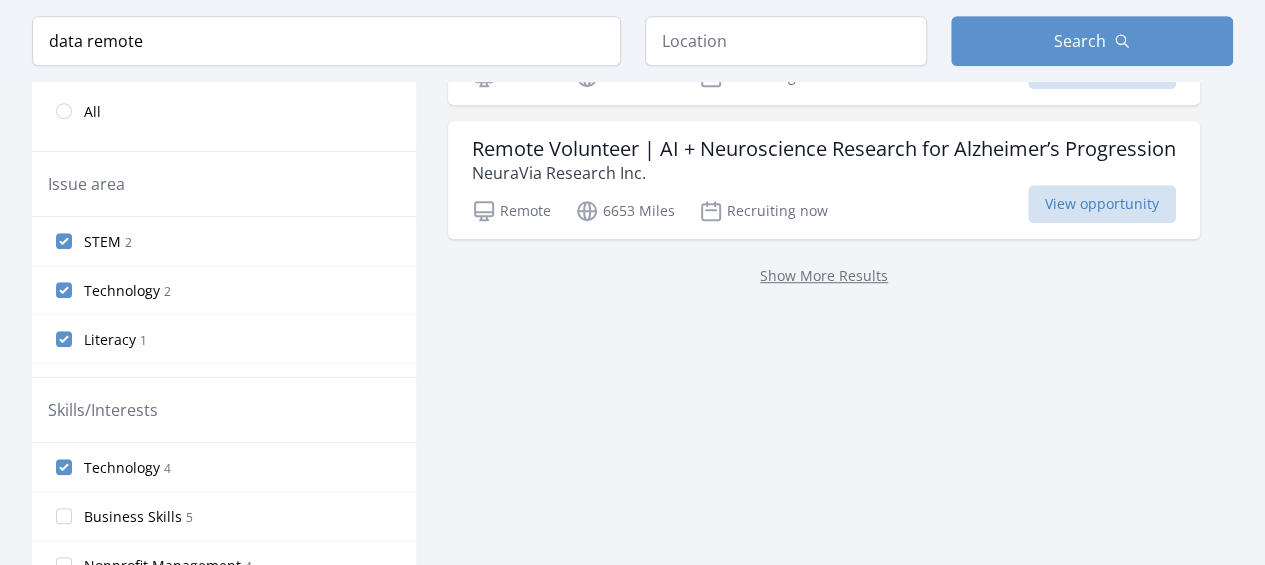 scroll, scrollTop: 614, scrollLeft: 0, axis: vertical 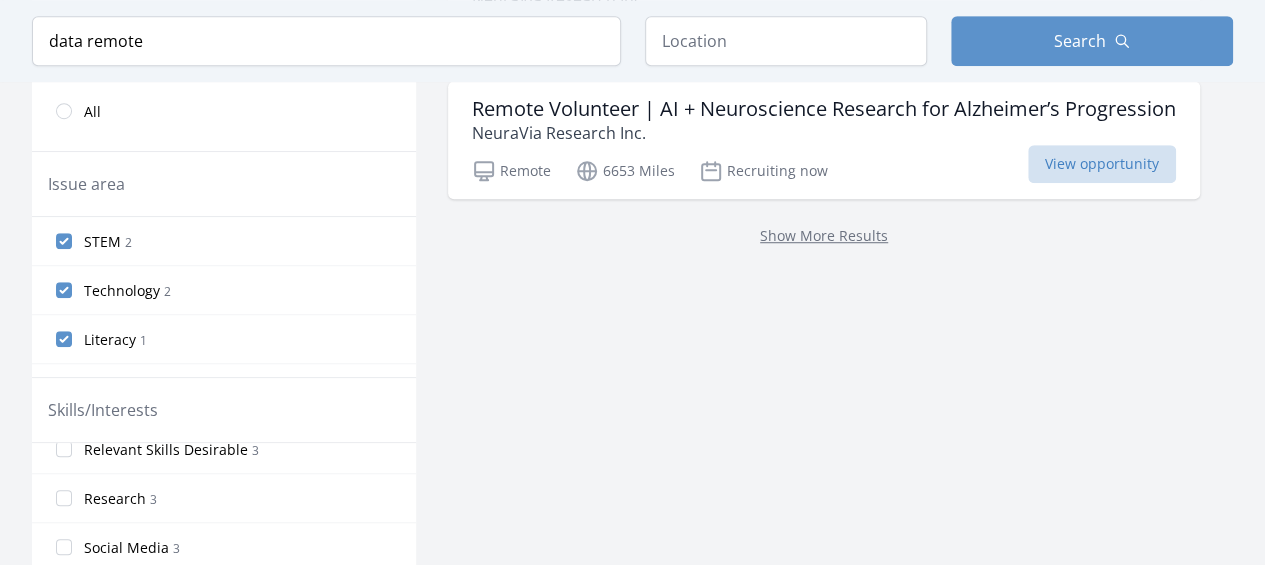 click on "Relevant Skills Desirable   3" at bounding box center [224, 449] 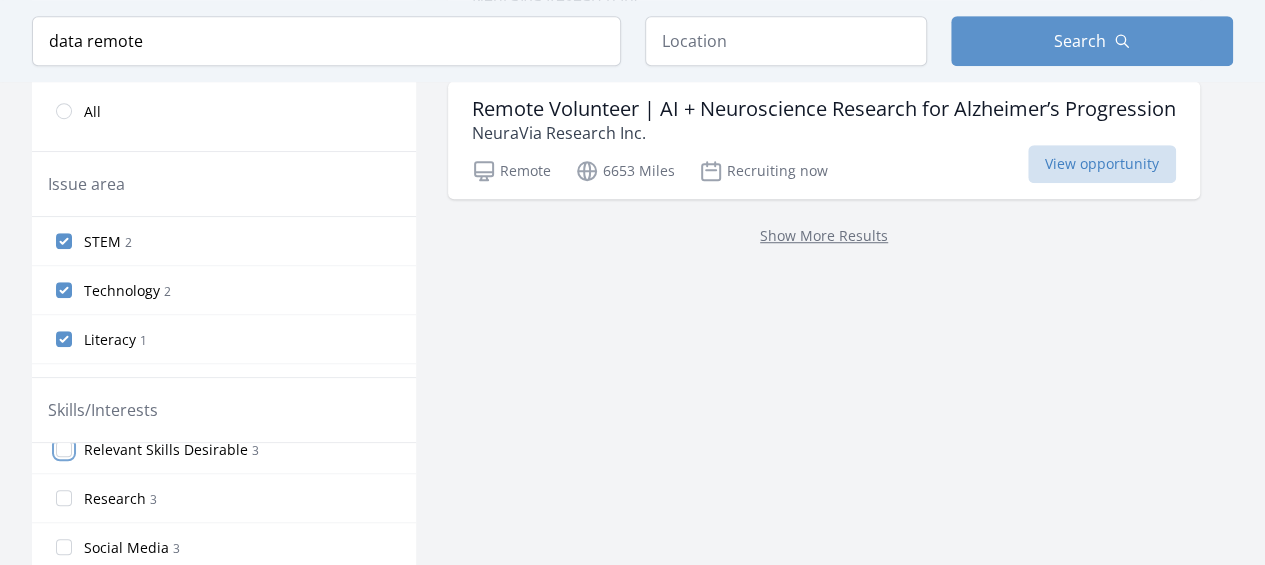click on "Relevant Skills Desirable   3" at bounding box center [64, 449] 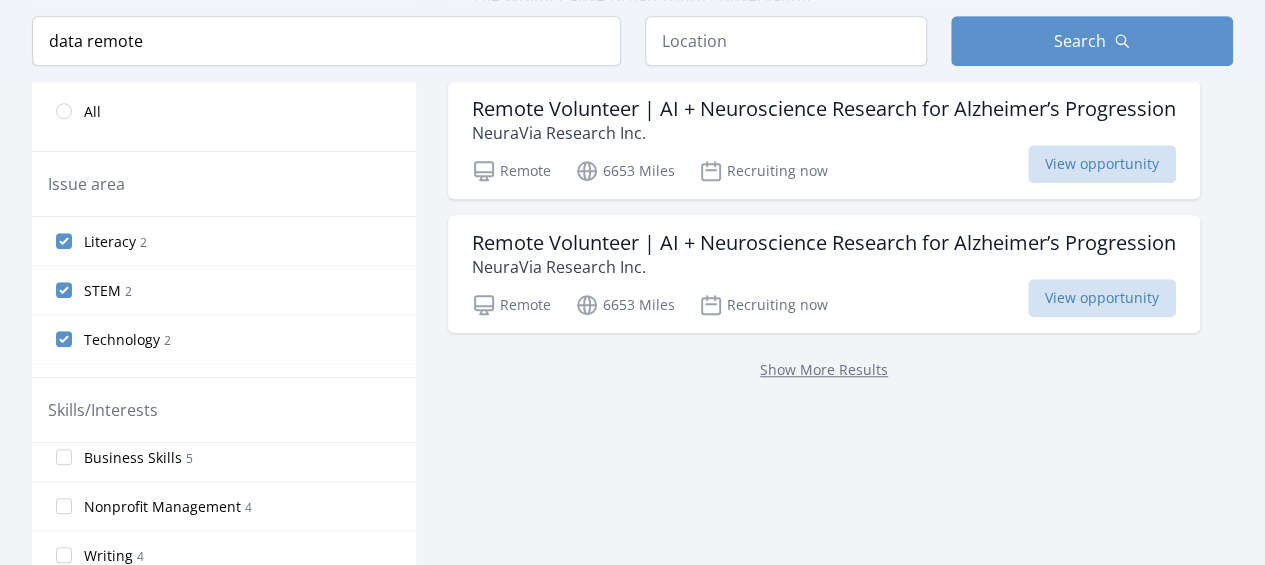 scroll, scrollTop: 158, scrollLeft: 0, axis: vertical 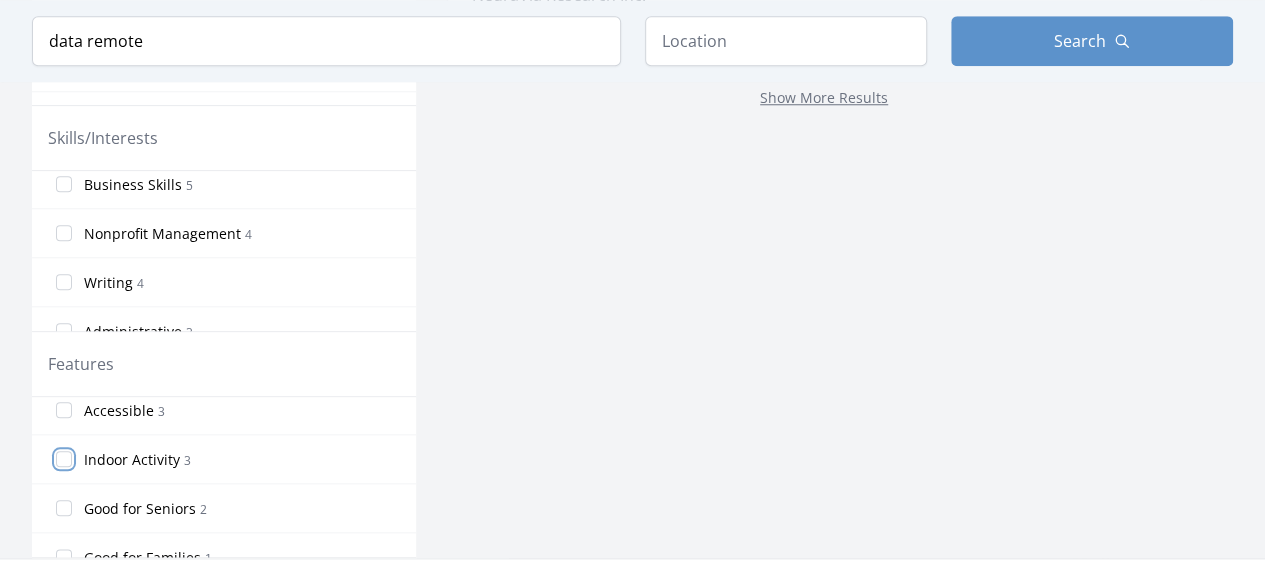 click on "Indoor Activity   3" at bounding box center (64, 459) 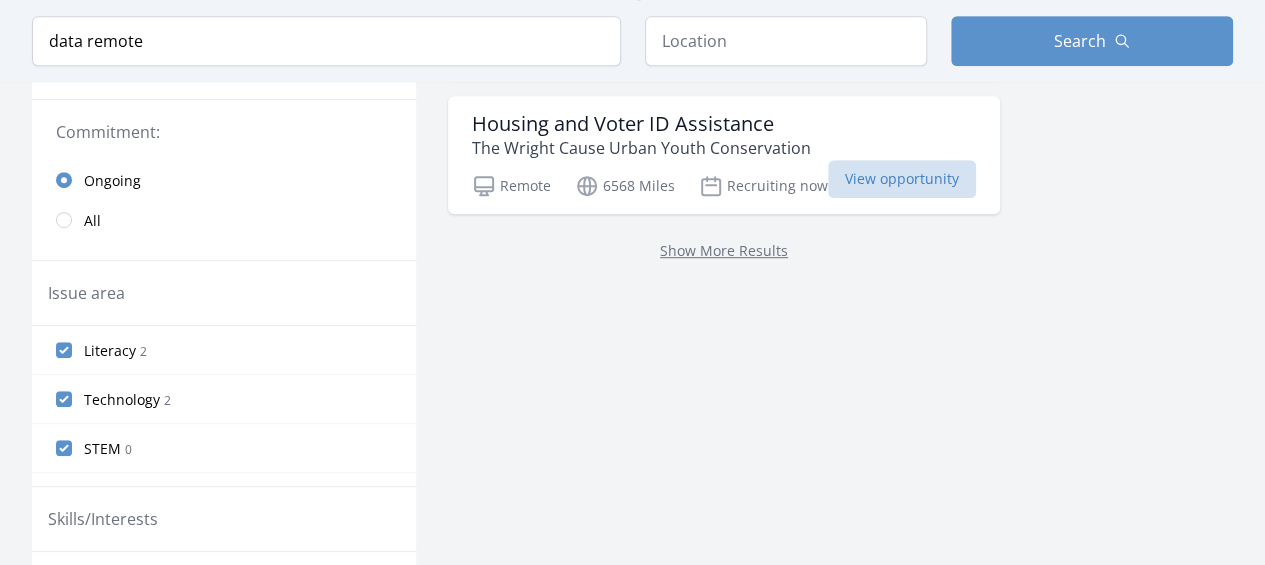 scroll, scrollTop: 471, scrollLeft: 0, axis: vertical 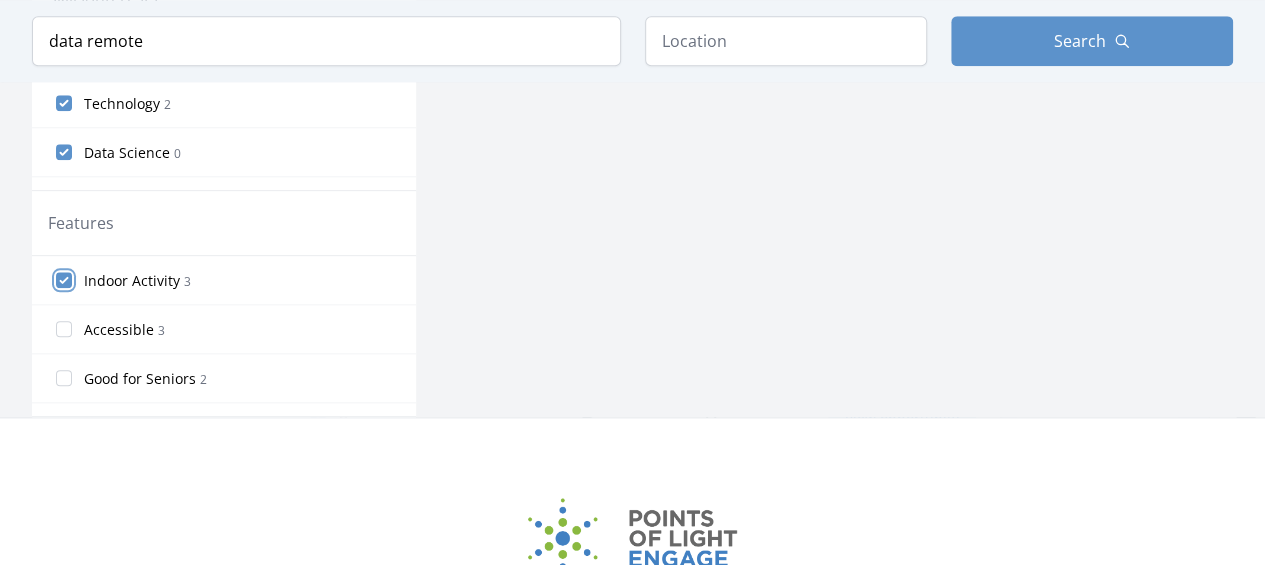 click on "Indoor Activity   3" at bounding box center (64, 280) 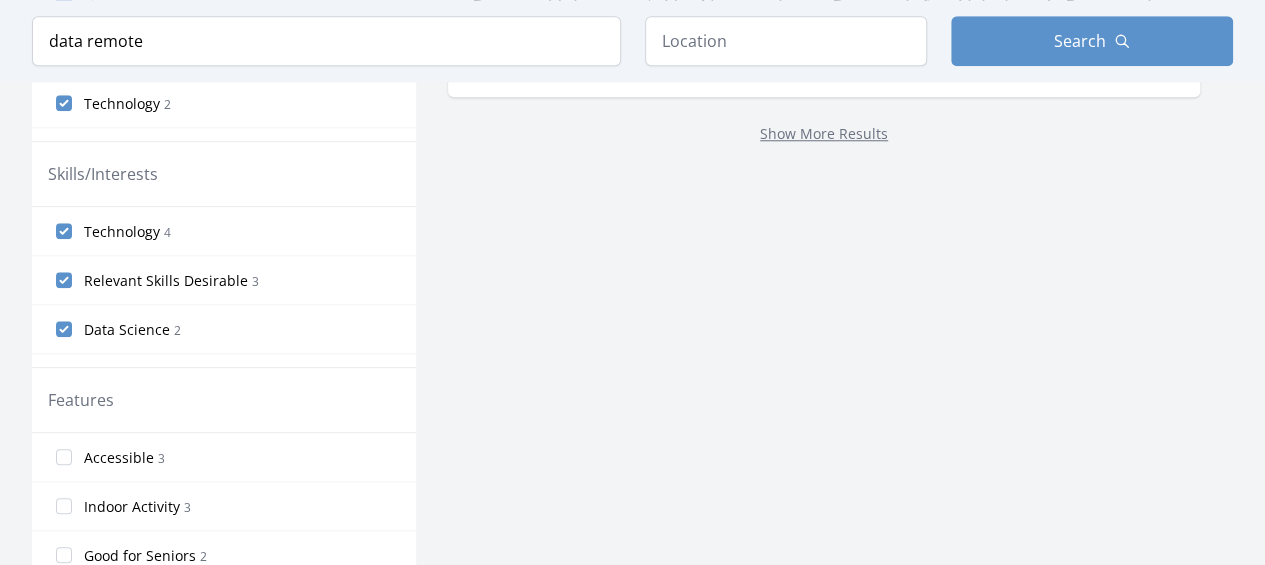 scroll, scrollTop: 864, scrollLeft: 0, axis: vertical 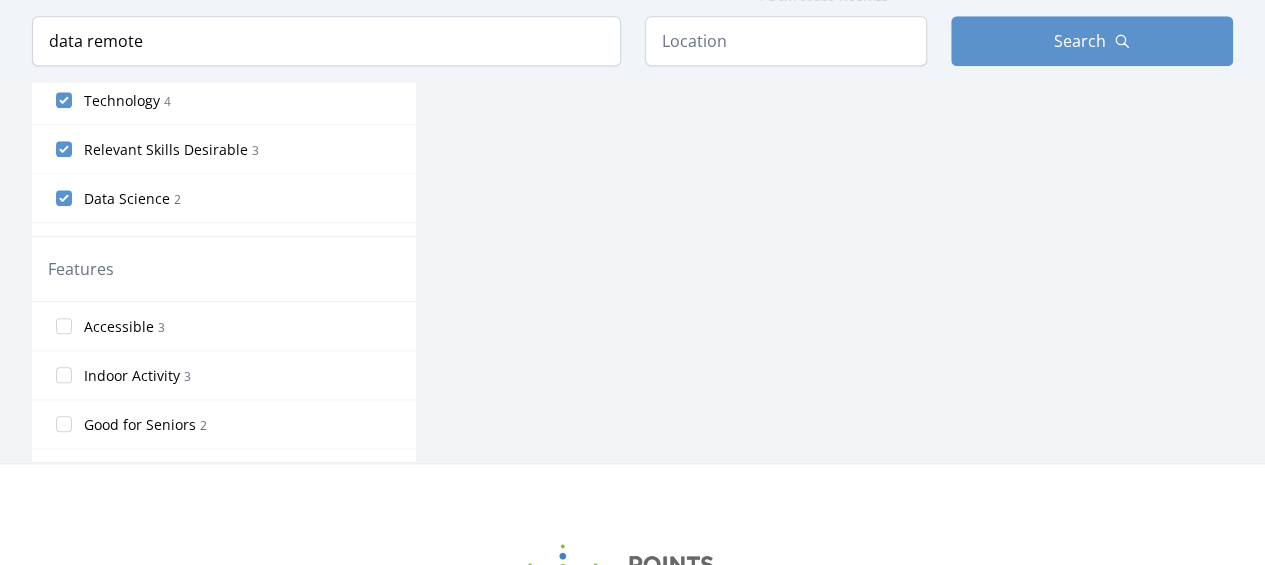 click on "Volunteer Opportunities
5 results
Volunteer Outreach Coordinator
Healing By Growing
Remote
5214 Miles" at bounding box center [824, -186] 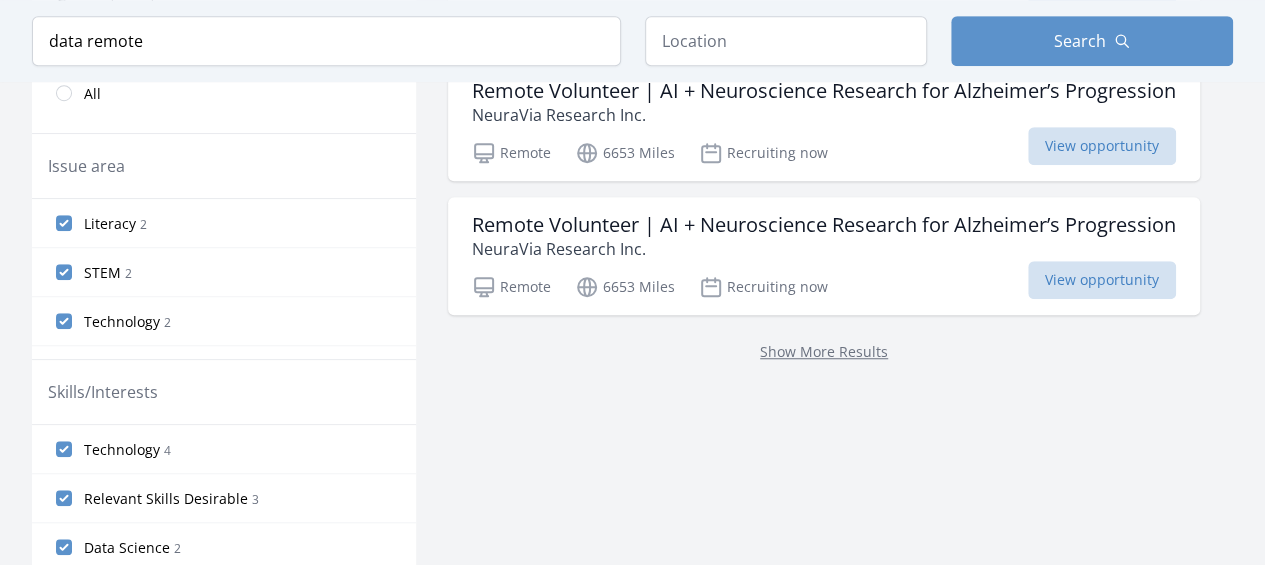 scroll, scrollTop: 764, scrollLeft: 0, axis: vertical 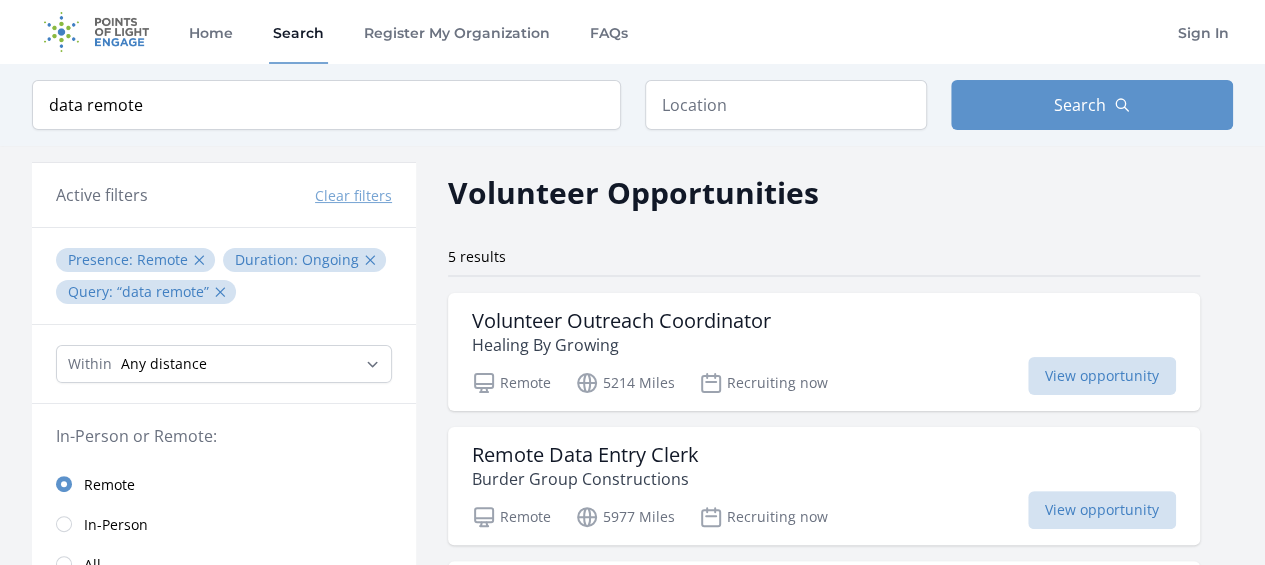 click on "Remote Data Entry Clerk" at bounding box center [585, 455] 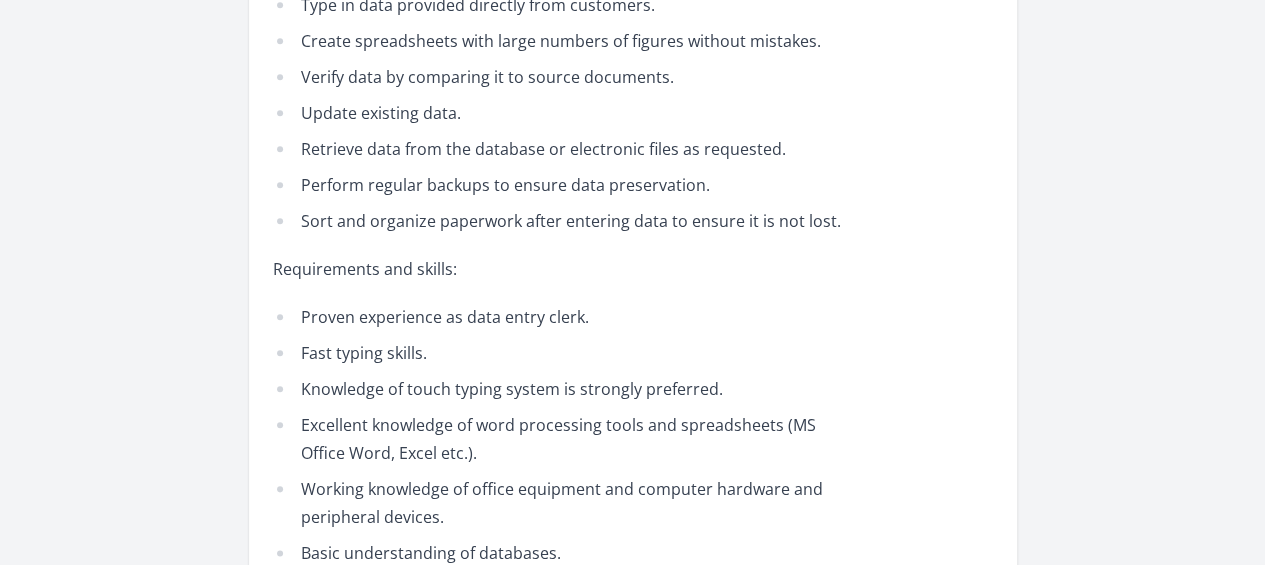 scroll, scrollTop: 934, scrollLeft: 0, axis: vertical 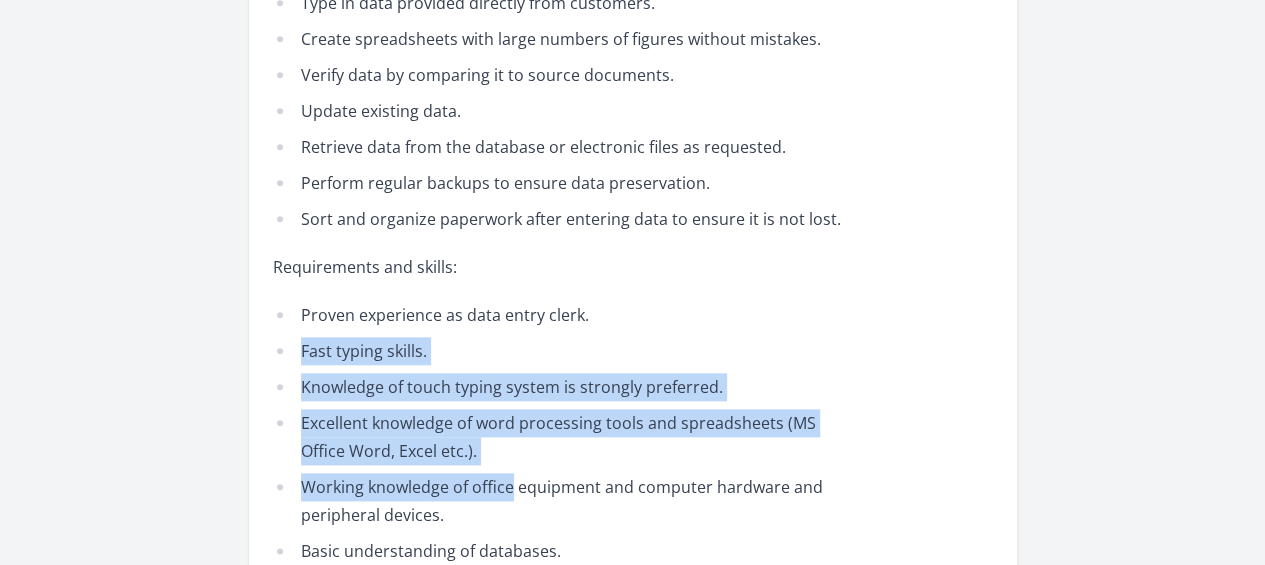 drag, startPoint x: 417, startPoint y: 143, endPoint x: 634, endPoint y: 289, distance: 261.5435 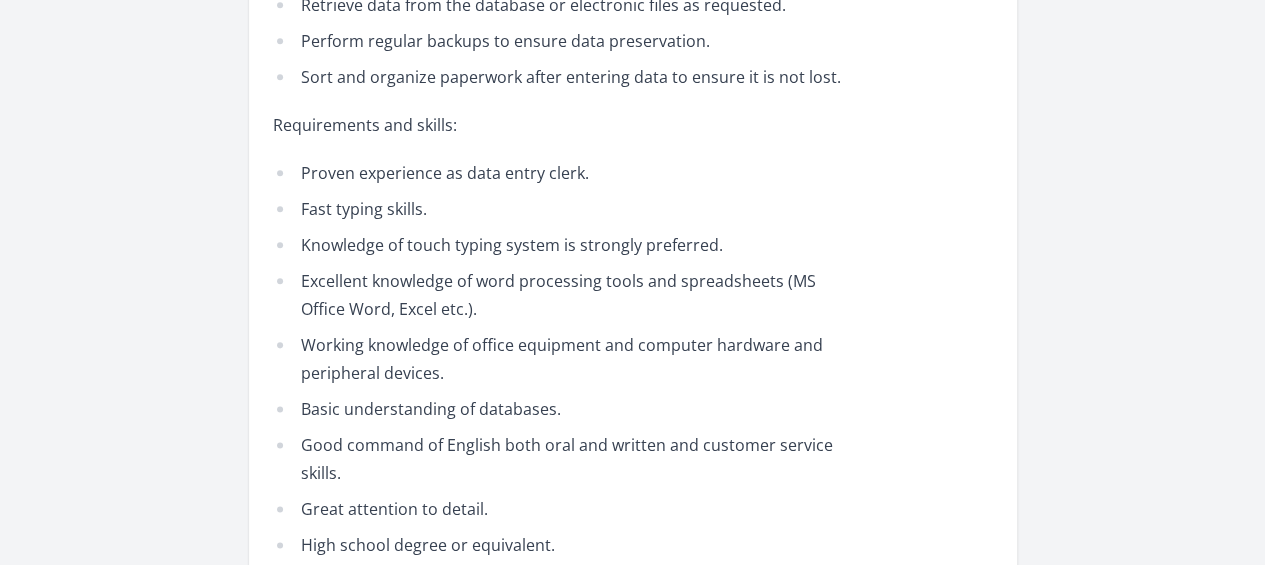 scroll, scrollTop: 1090, scrollLeft: 0, axis: vertical 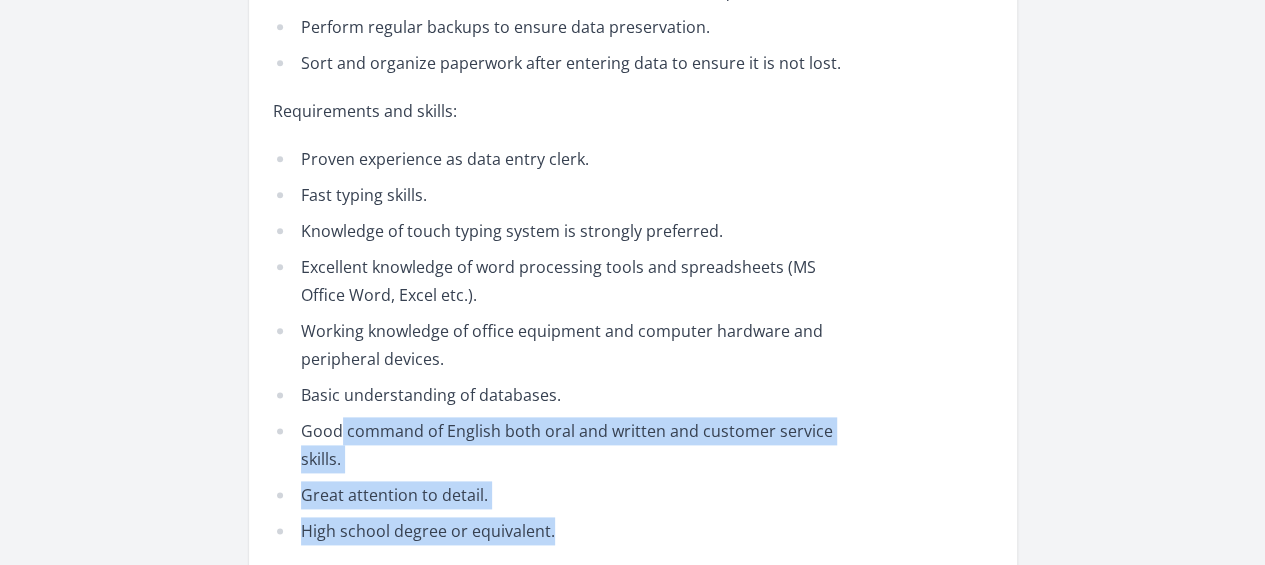 drag, startPoint x: 673, startPoint y: 306, endPoint x: 446, endPoint y: 210, distance: 246.46501 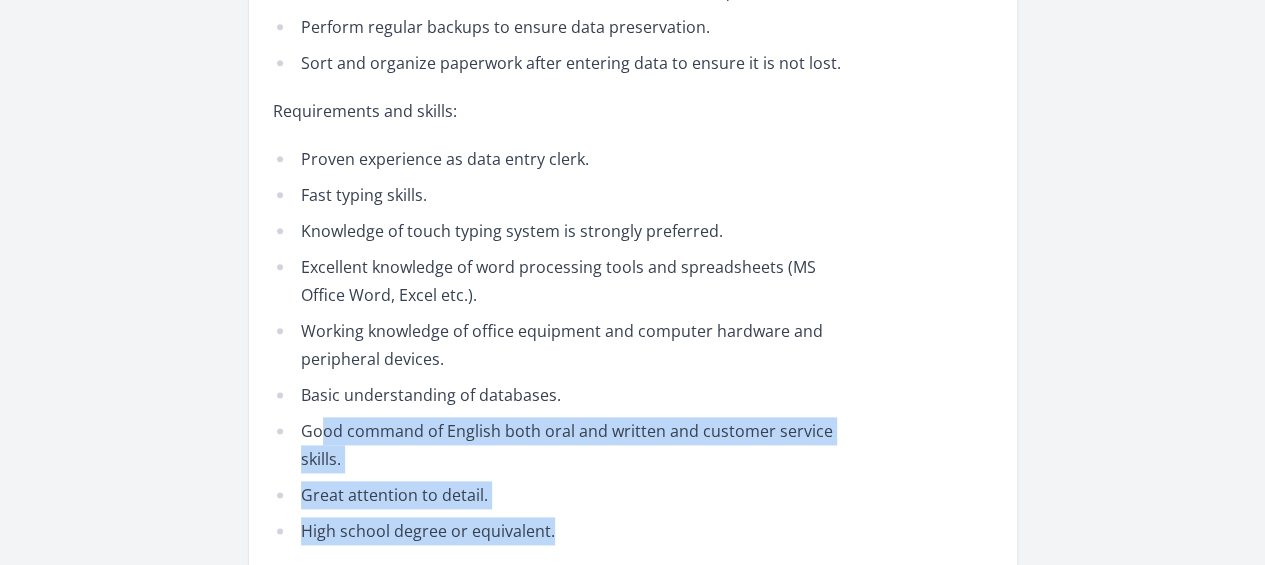 click on "Proven experience as data entry clerk.
Fast typing skills.
Knowledge of touch typing system is strongly preferred.
Excellent knowledge of word processing tools and spreadsheets (MS Office Word, Excel etc.).
Working knowledge of office equipment and computer hardware and peripheral devices.
Basic understanding of databases.
Good command of English both oral and written and customer service skills.
Great attention to detail.
High school degree or equivalent." at bounding box center (565, 345) 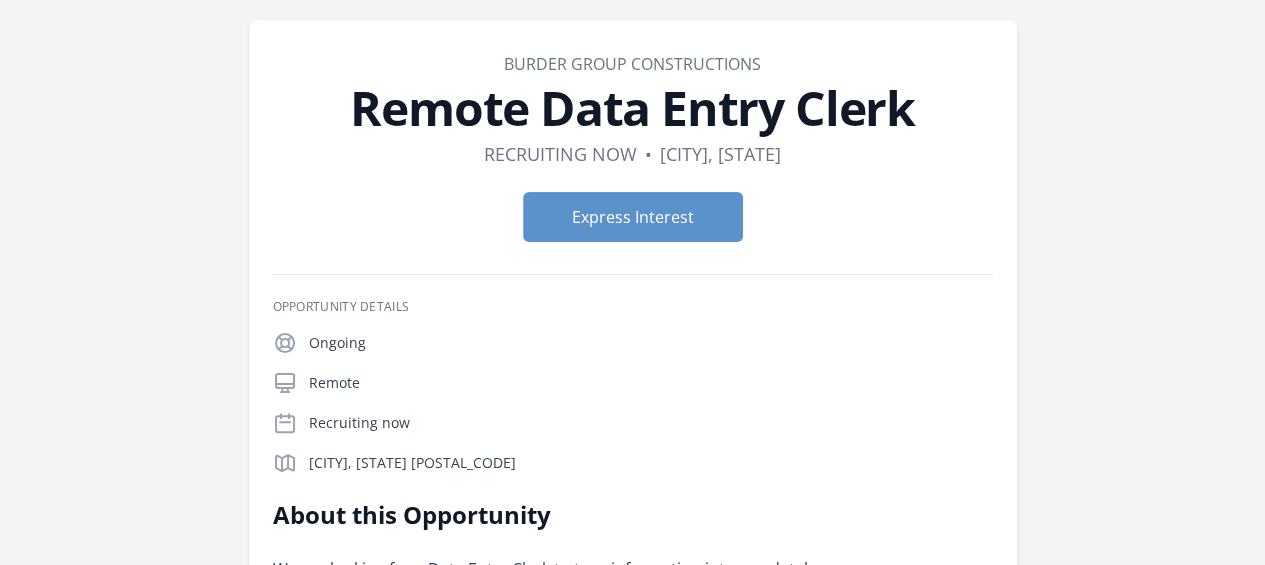 scroll, scrollTop: 0, scrollLeft: 0, axis: both 